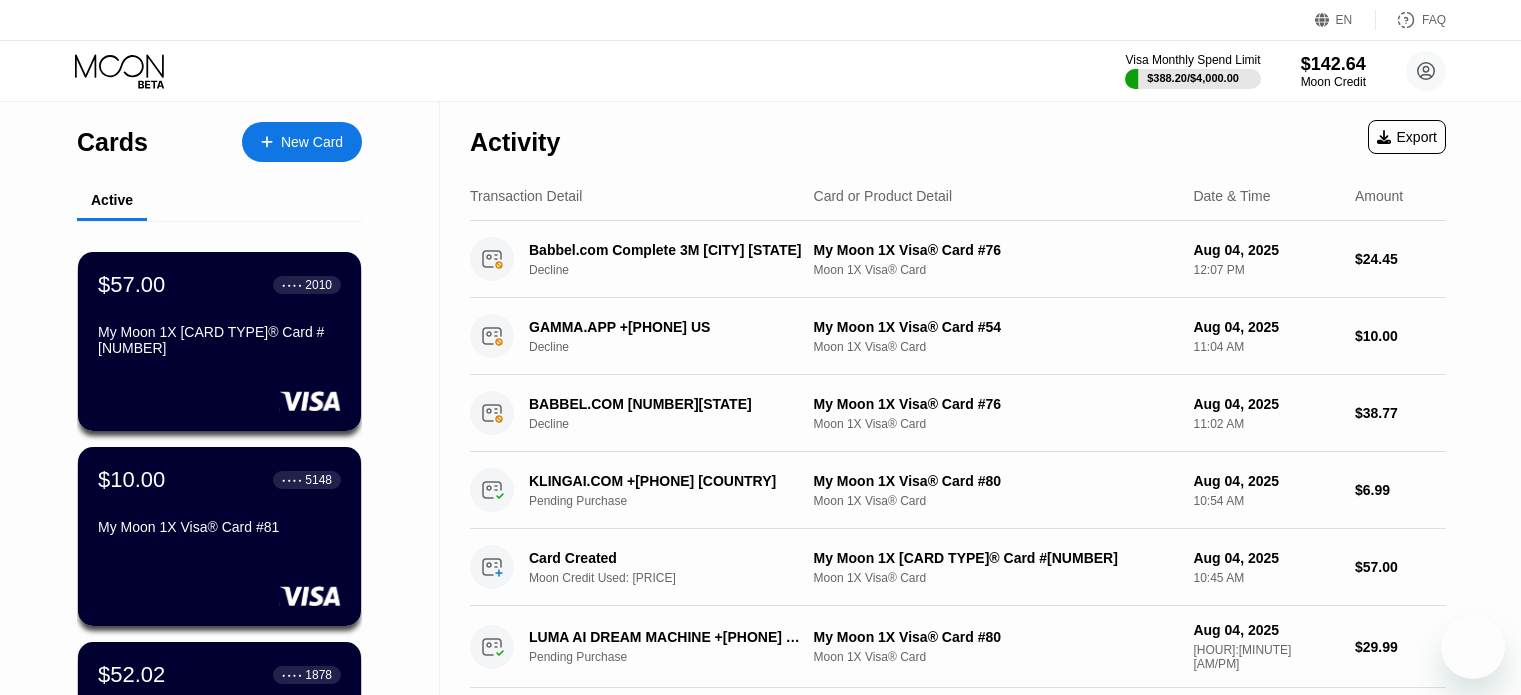scroll, scrollTop: 0, scrollLeft: 0, axis: both 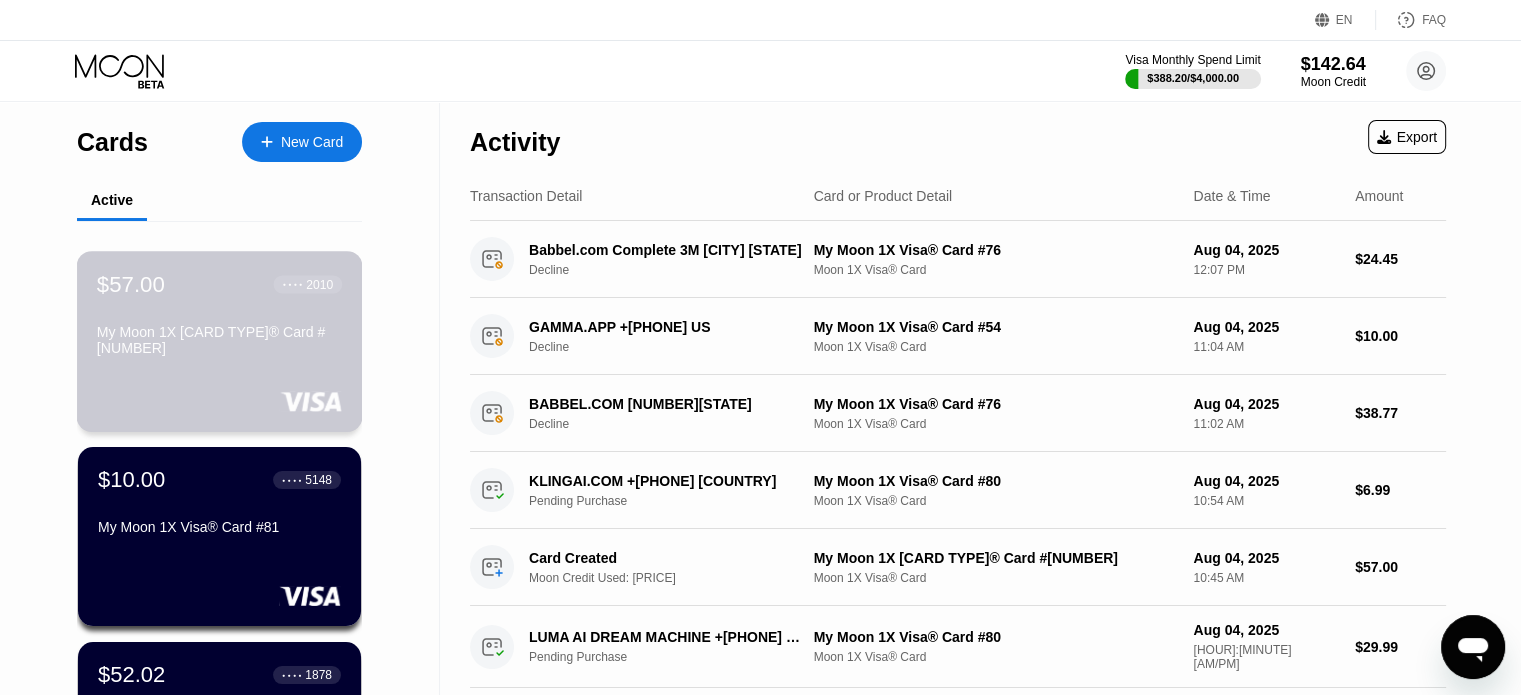 click on "My Moon 1X Visa® Card #82" at bounding box center (219, 344) 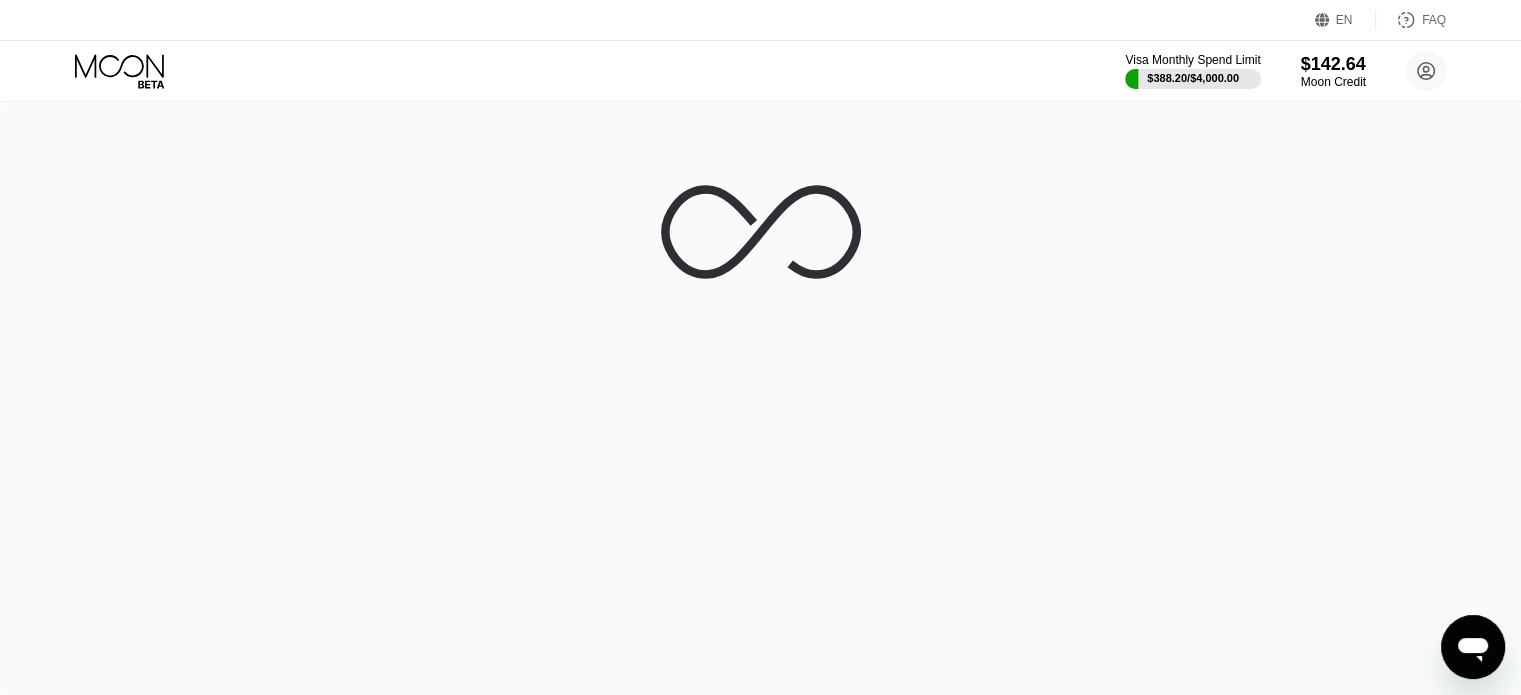 click 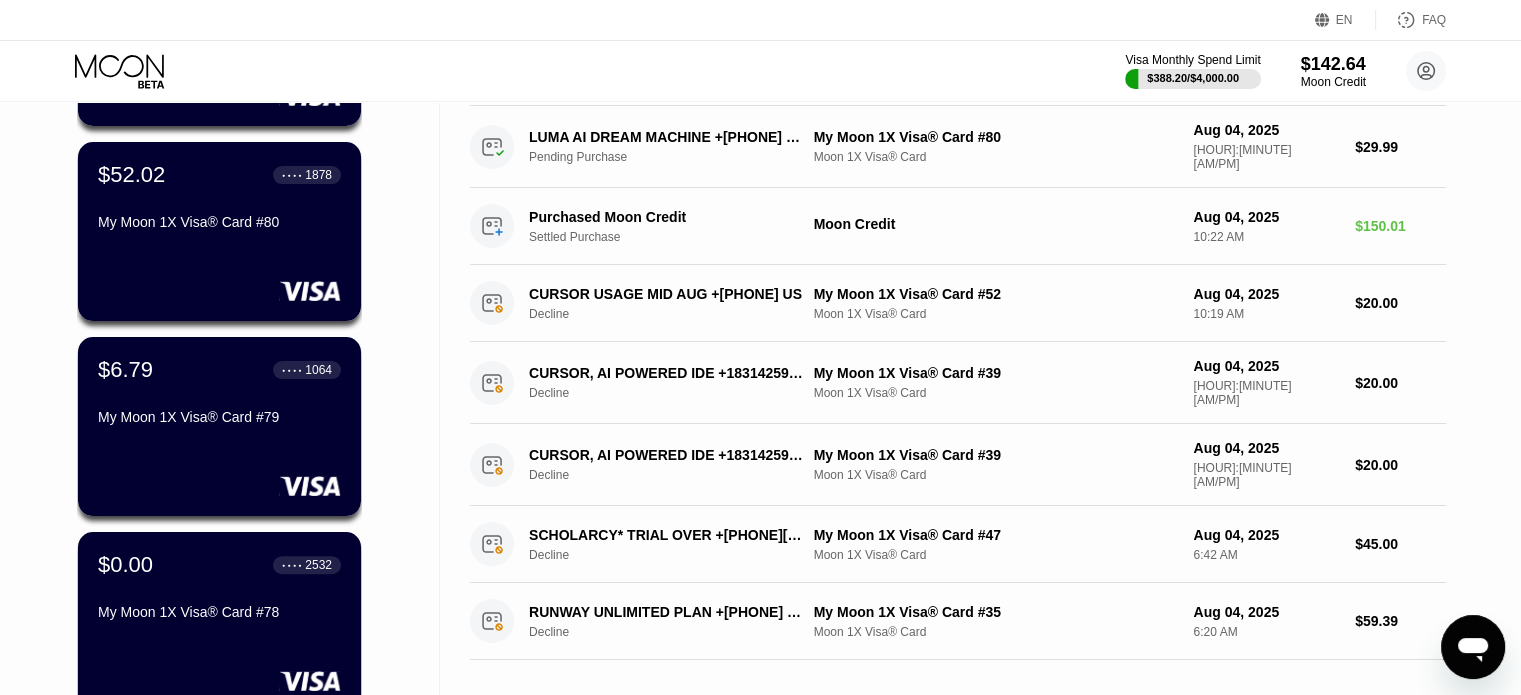 scroll, scrollTop: 0, scrollLeft: 0, axis: both 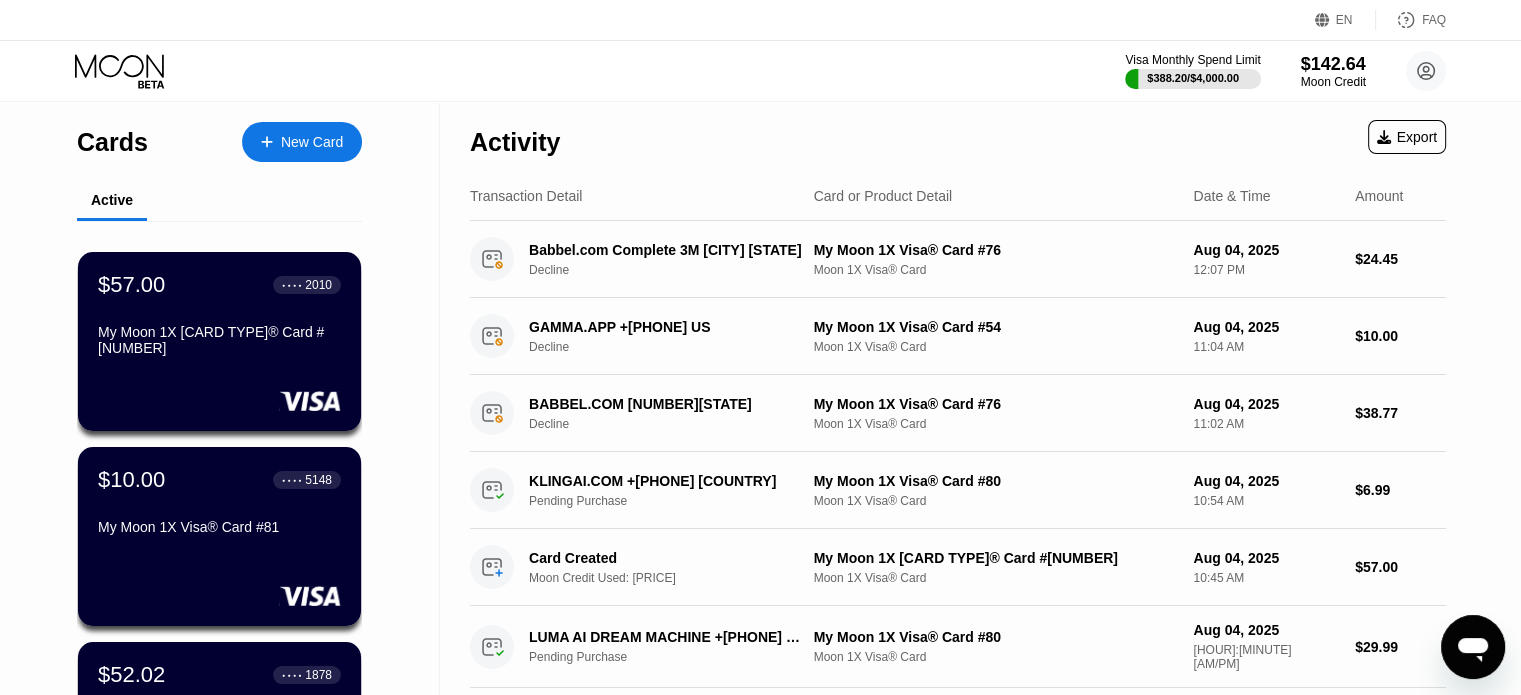 click on "Cards    New Card" at bounding box center (219, 137) 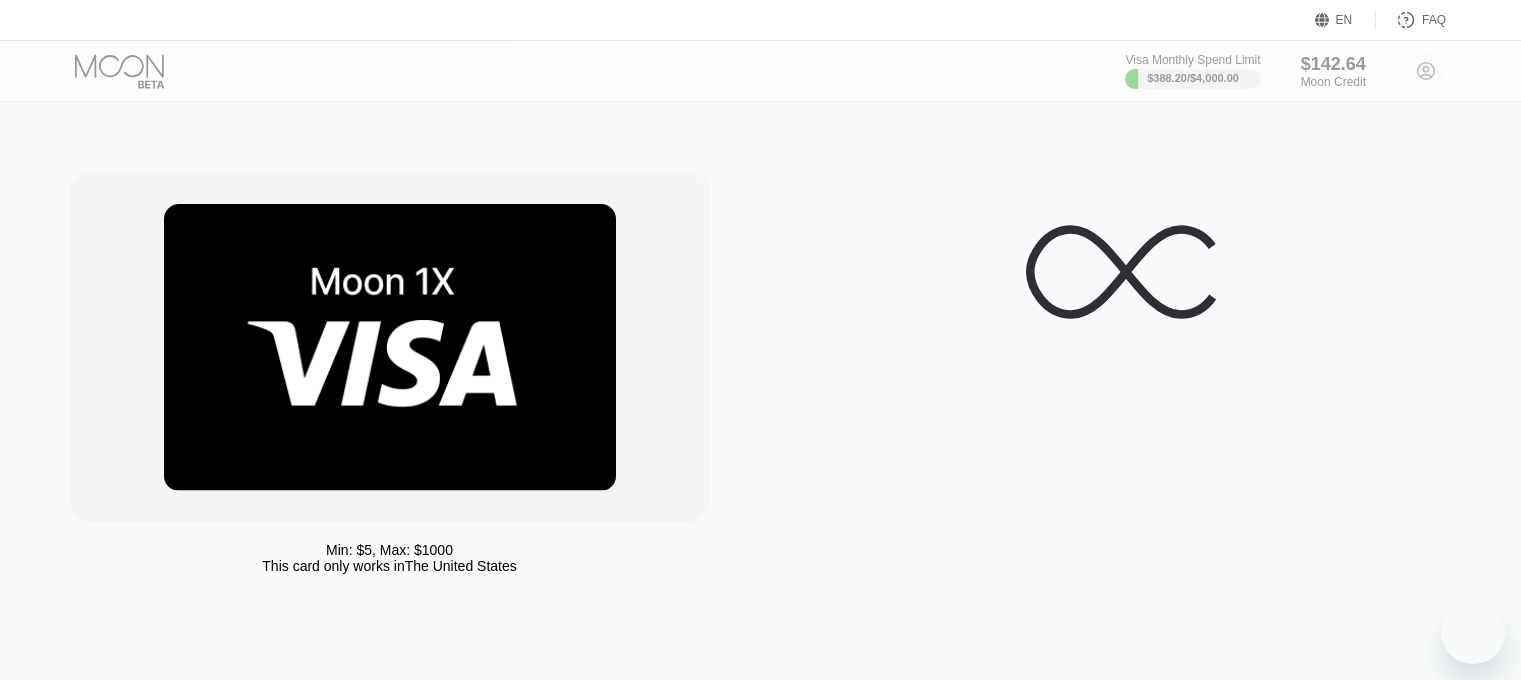 scroll, scrollTop: 0, scrollLeft: 0, axis: both 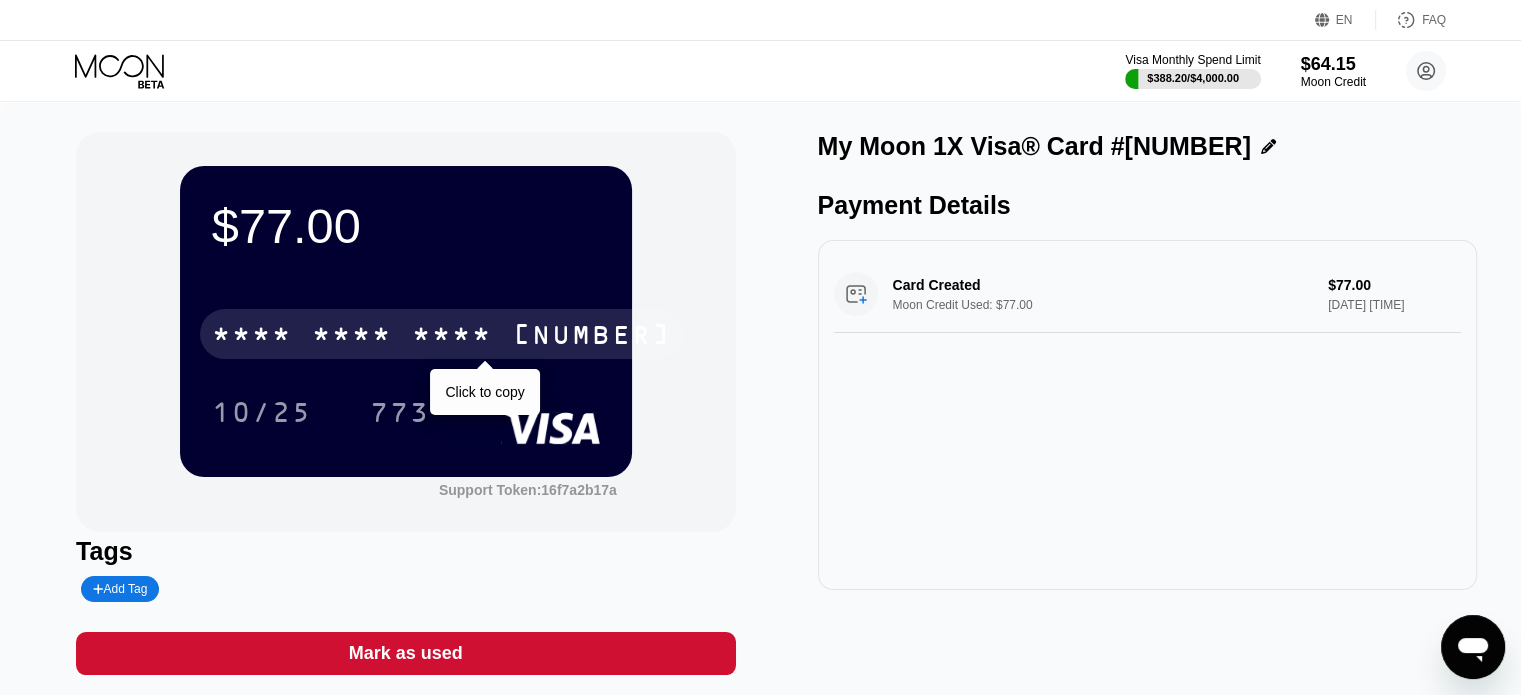 click on "[CREDIT CARD]" at bounding box center [442, 334] 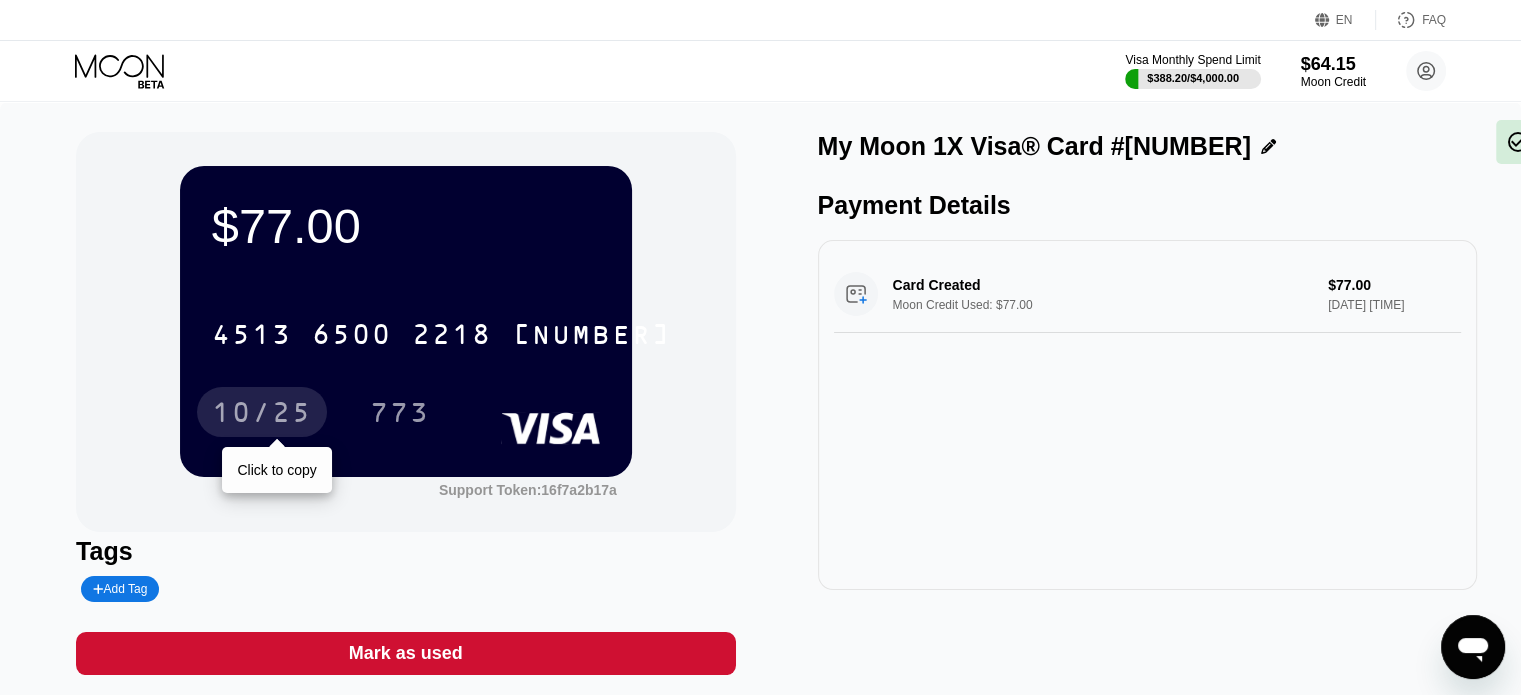 click on "10/25" at bounding box center [262, 415] 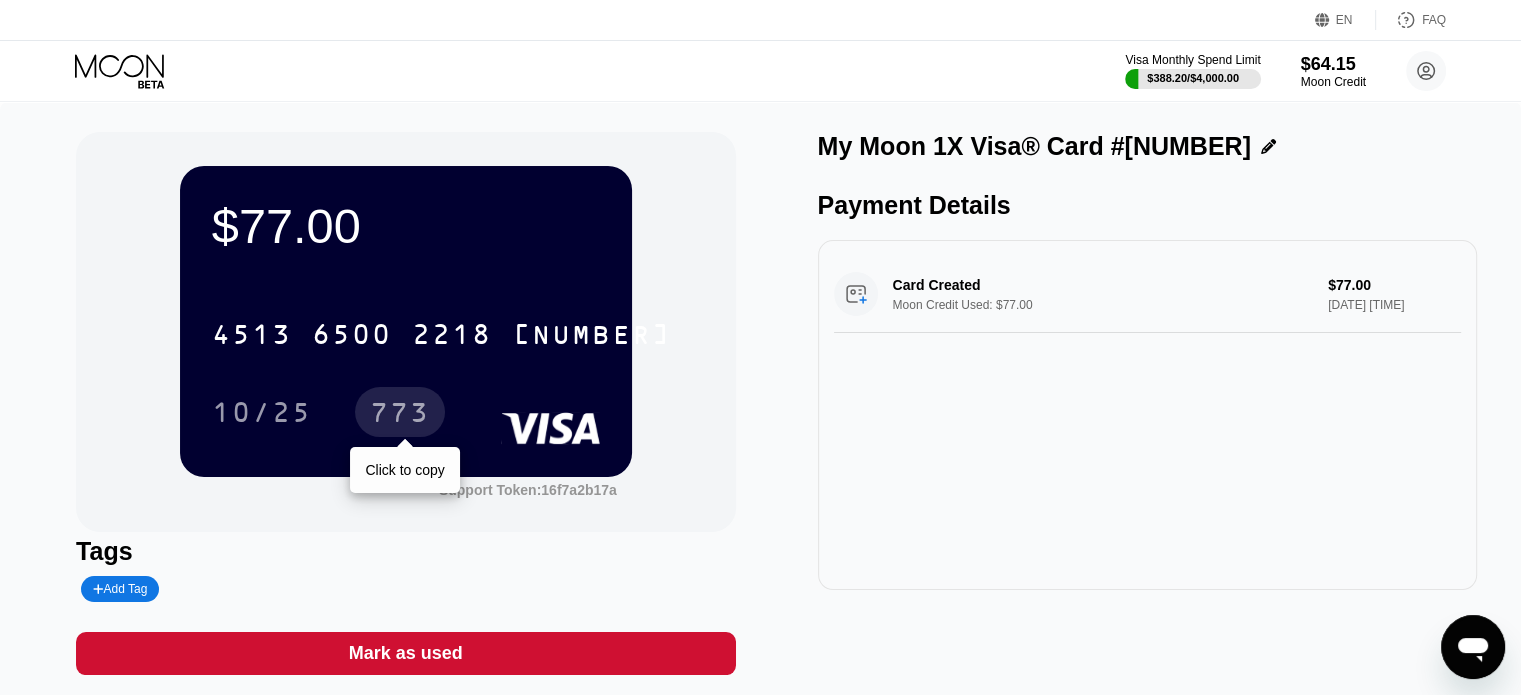 drag, startPoint x: 399, startPoint y: 400, endPoint x: 415, endPoint y: 407, distance: 17.464249 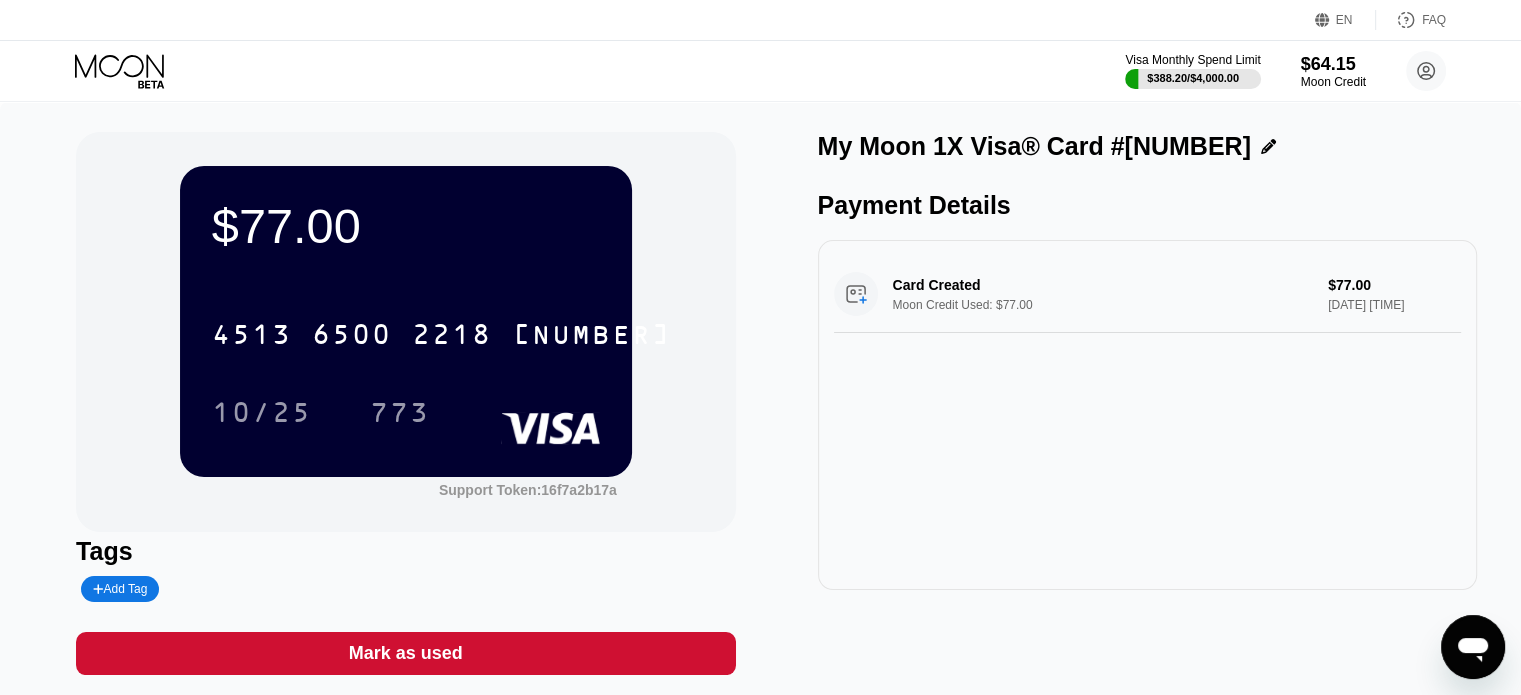 click on "EN Language Select an item Save FAQ" at bounding box center [760, 20] 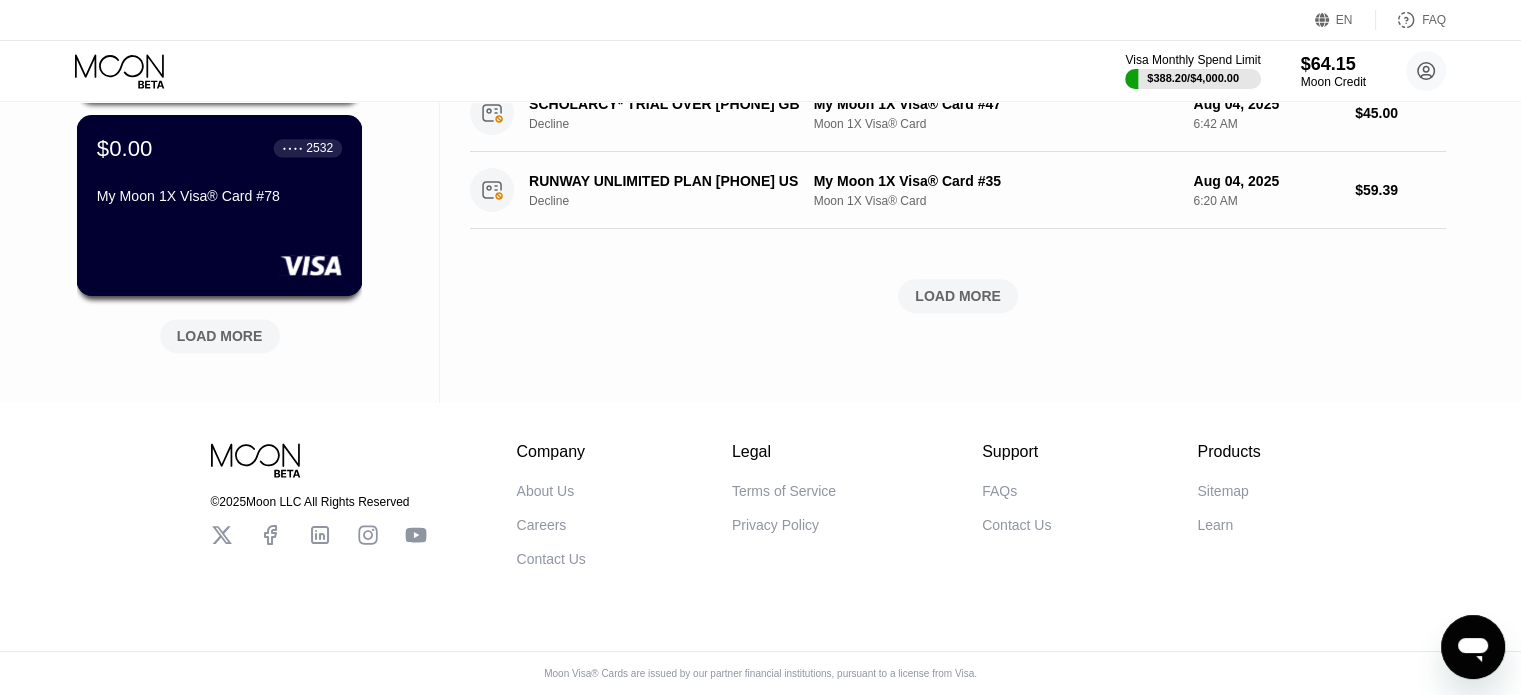 scroll, scrollTop: 930, scrollLeft: 0, axis: vertical 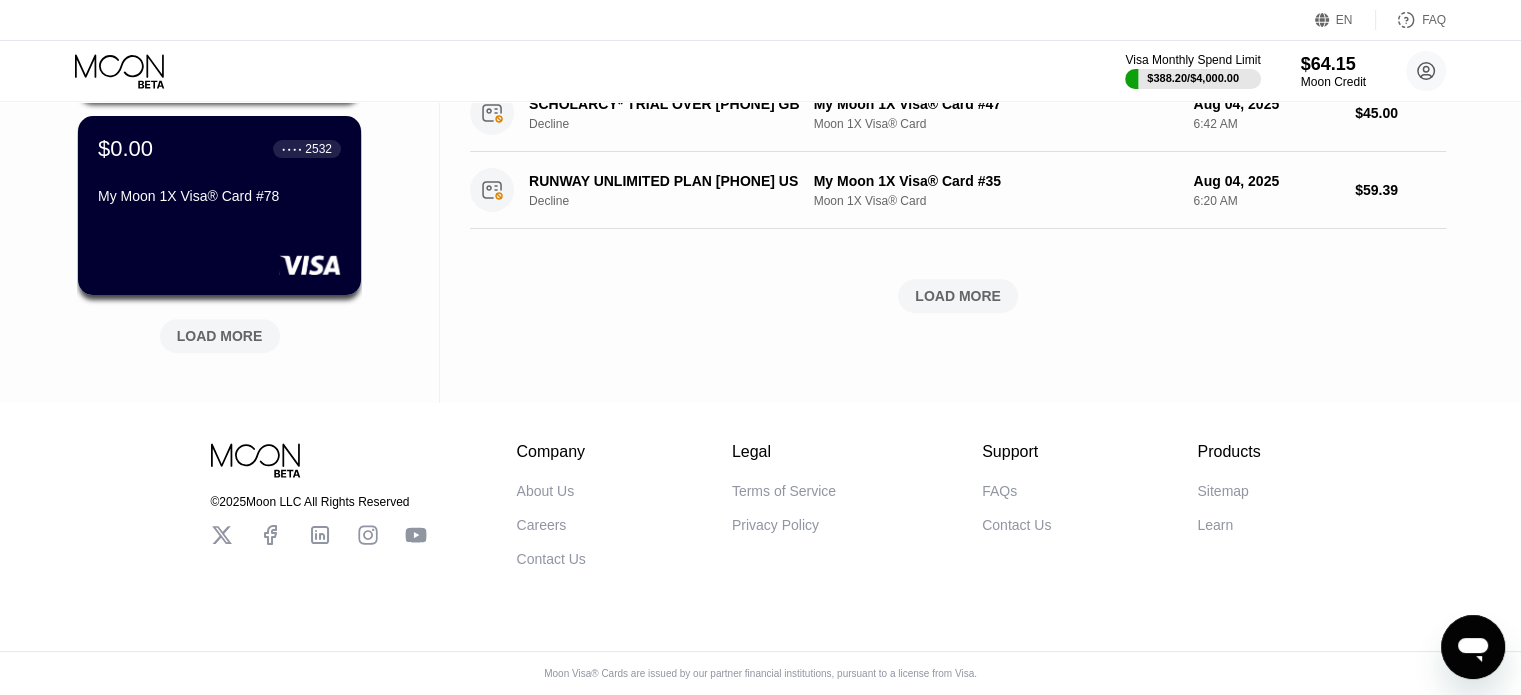 click on "LOAD MORE" at bounding box center [220, 336] 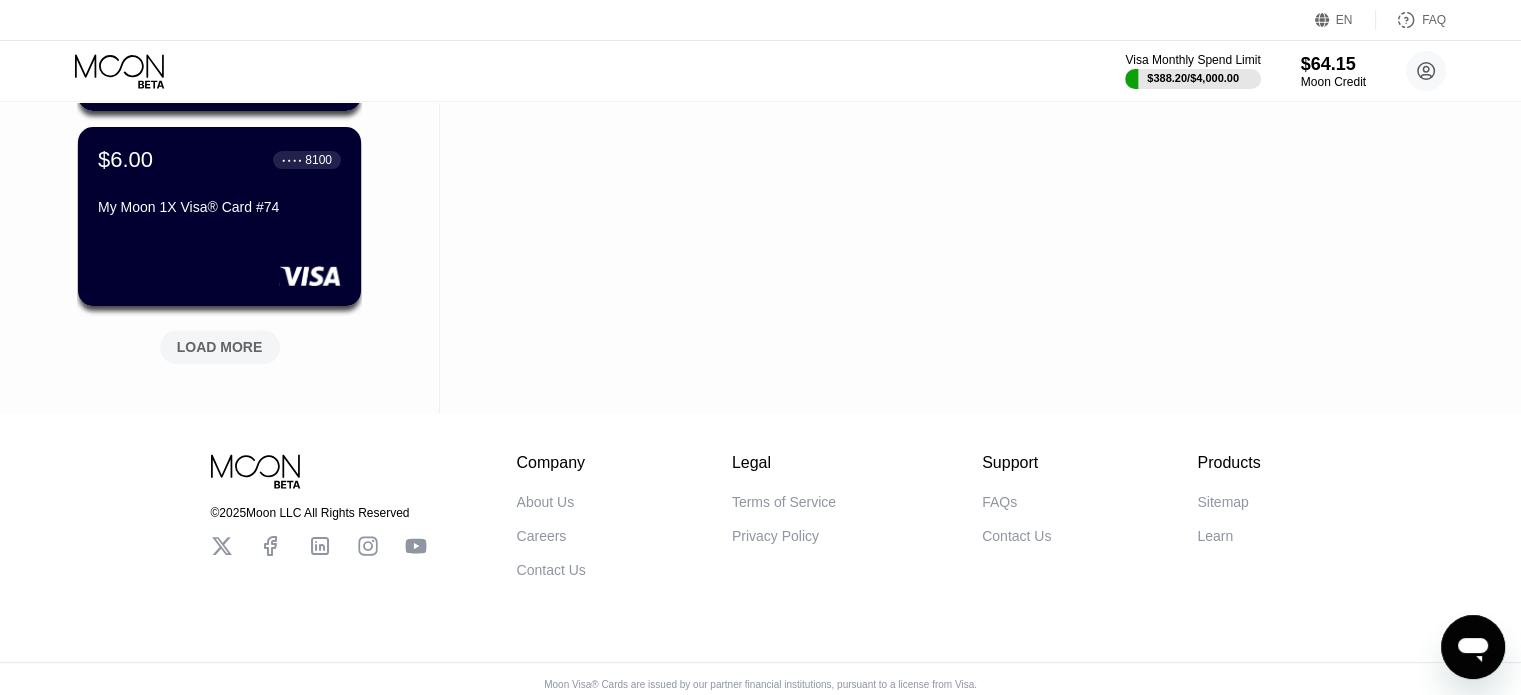 scroll, scrollTop: 1904, scrollLeft: 0, axis: vertical 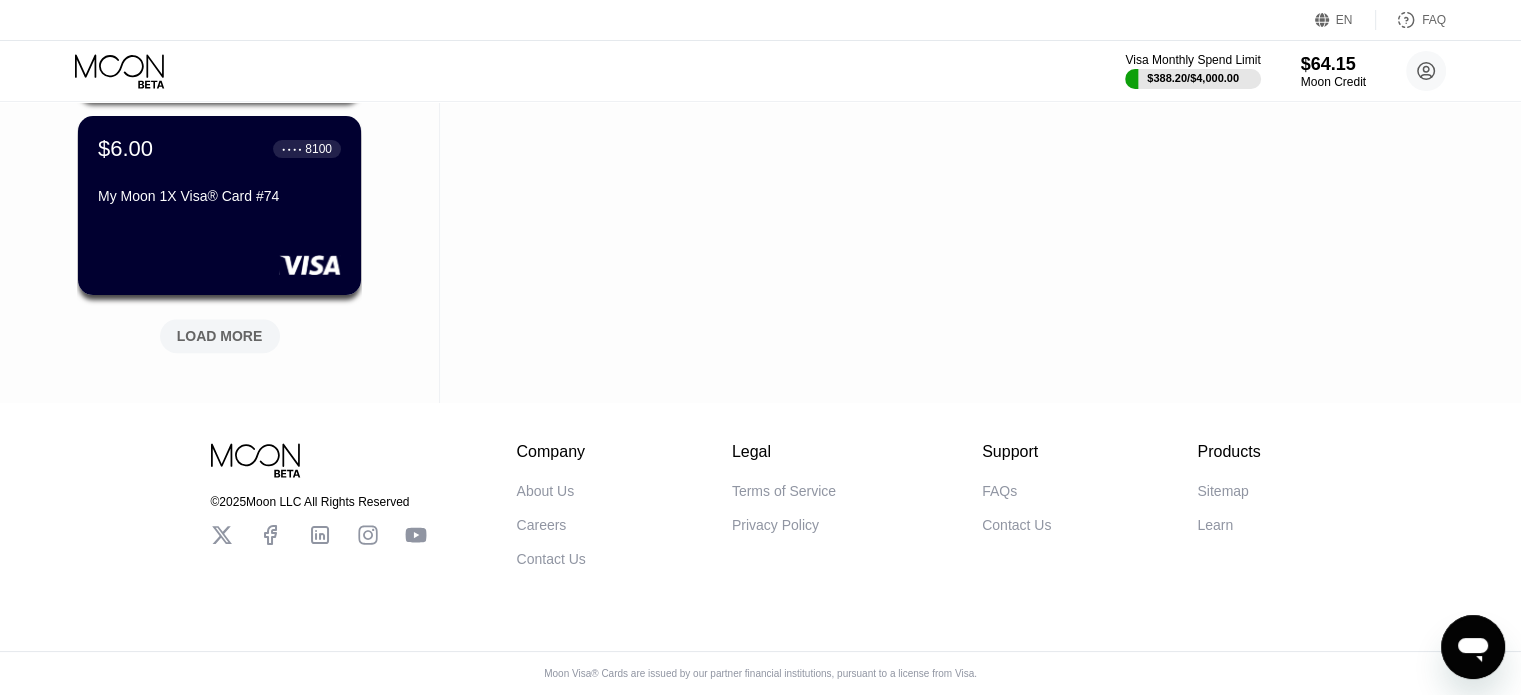 click on "LOAD MORE" at bounding box center [220, 332] 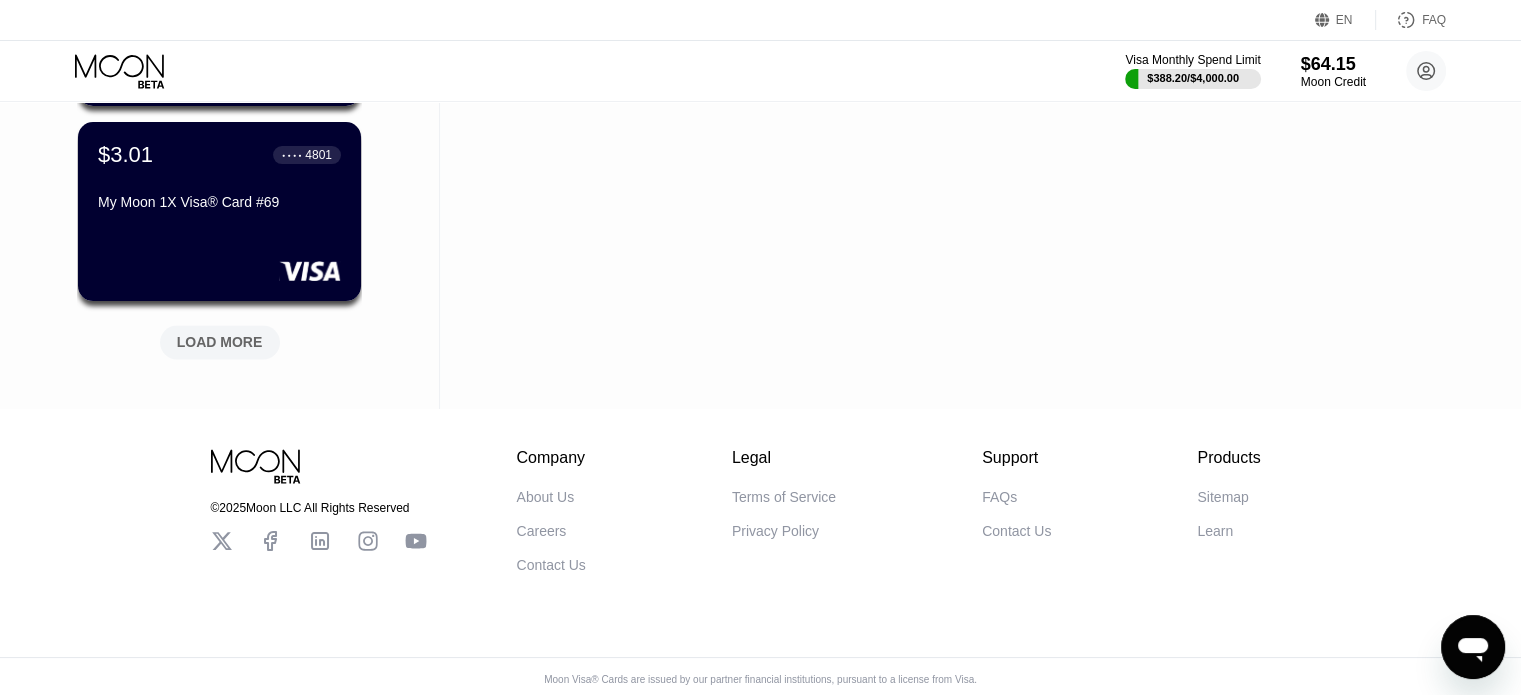 scroll, scrollTop: 2880, scrollLeft: 0, axis: vertical 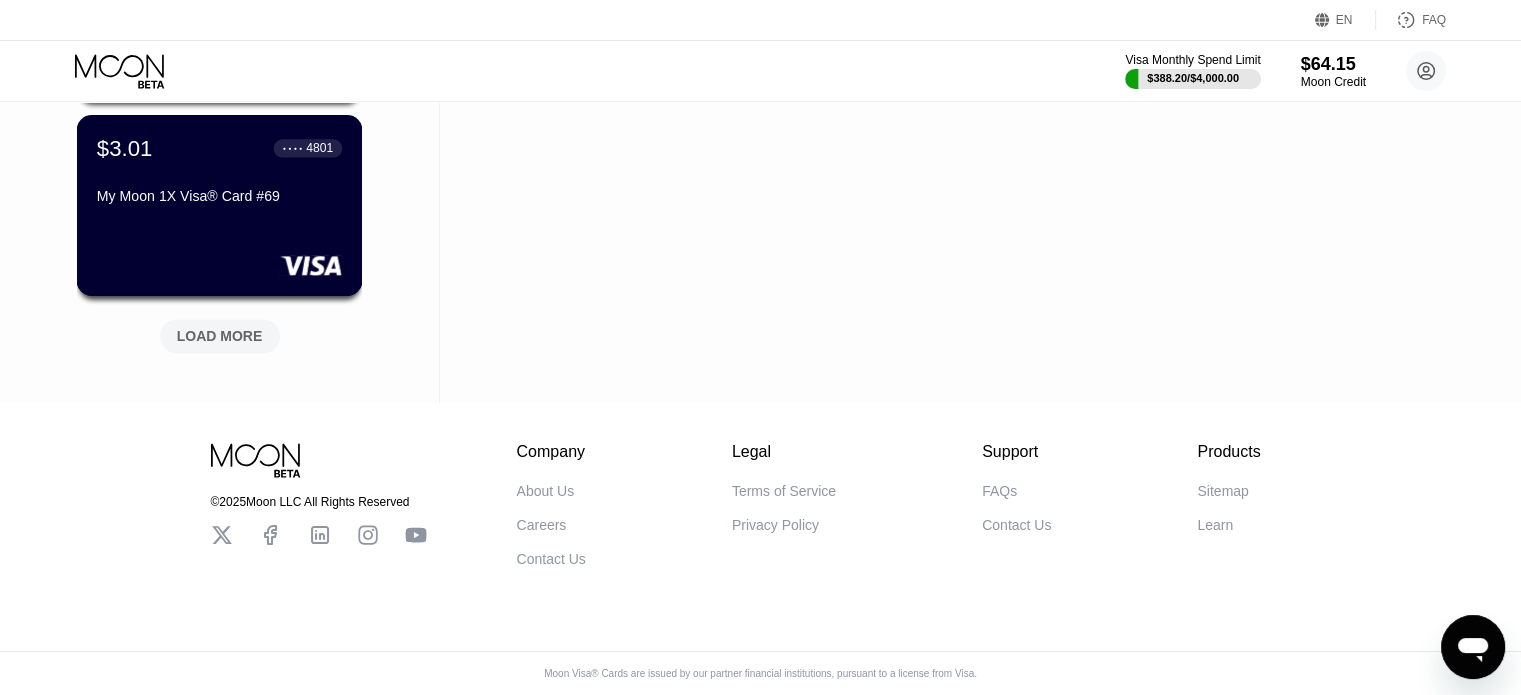 click on "$[AMOUNT] ● ● ● ● [NUMBER] My Moon 1X Visa® Card #[NUMBER]" at bounding box center (220, 205) 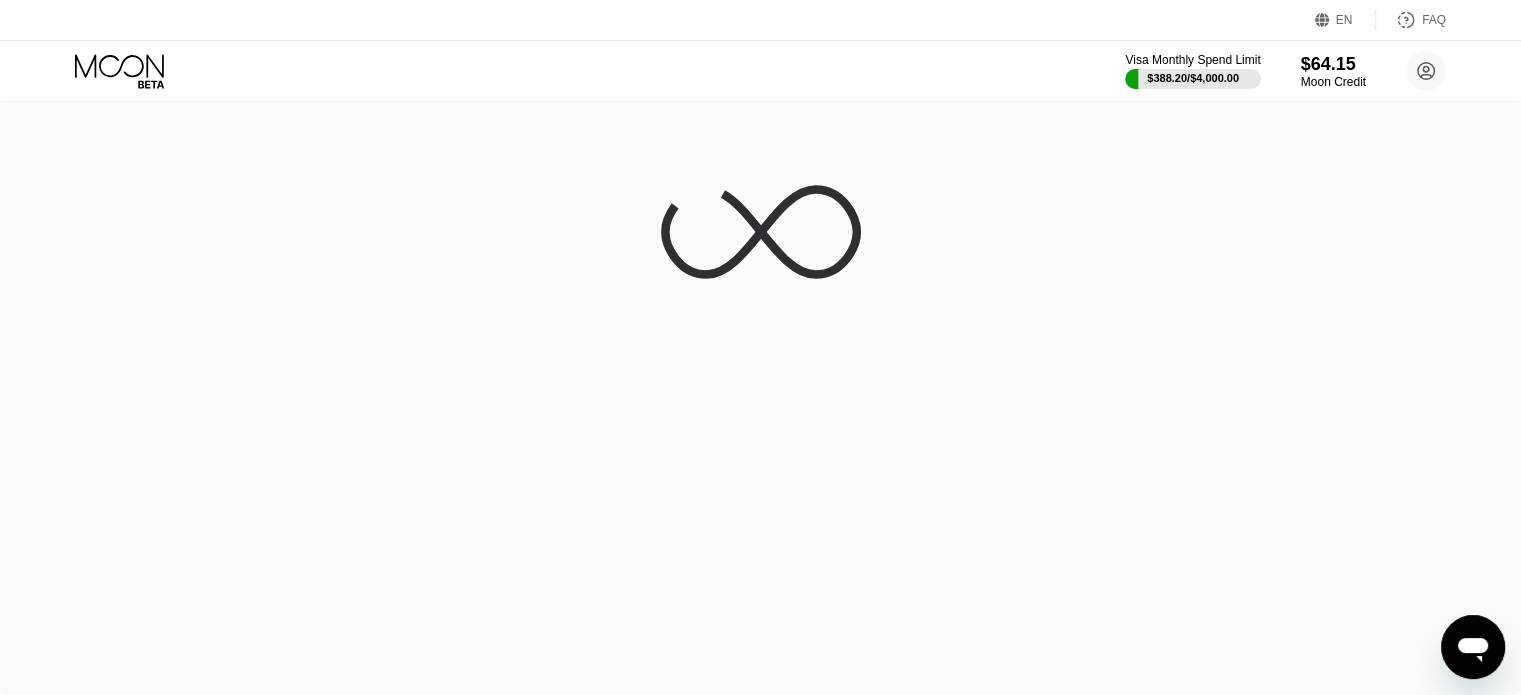 scroll, scrollTop: 0, scrollLeft: 0, axis: both 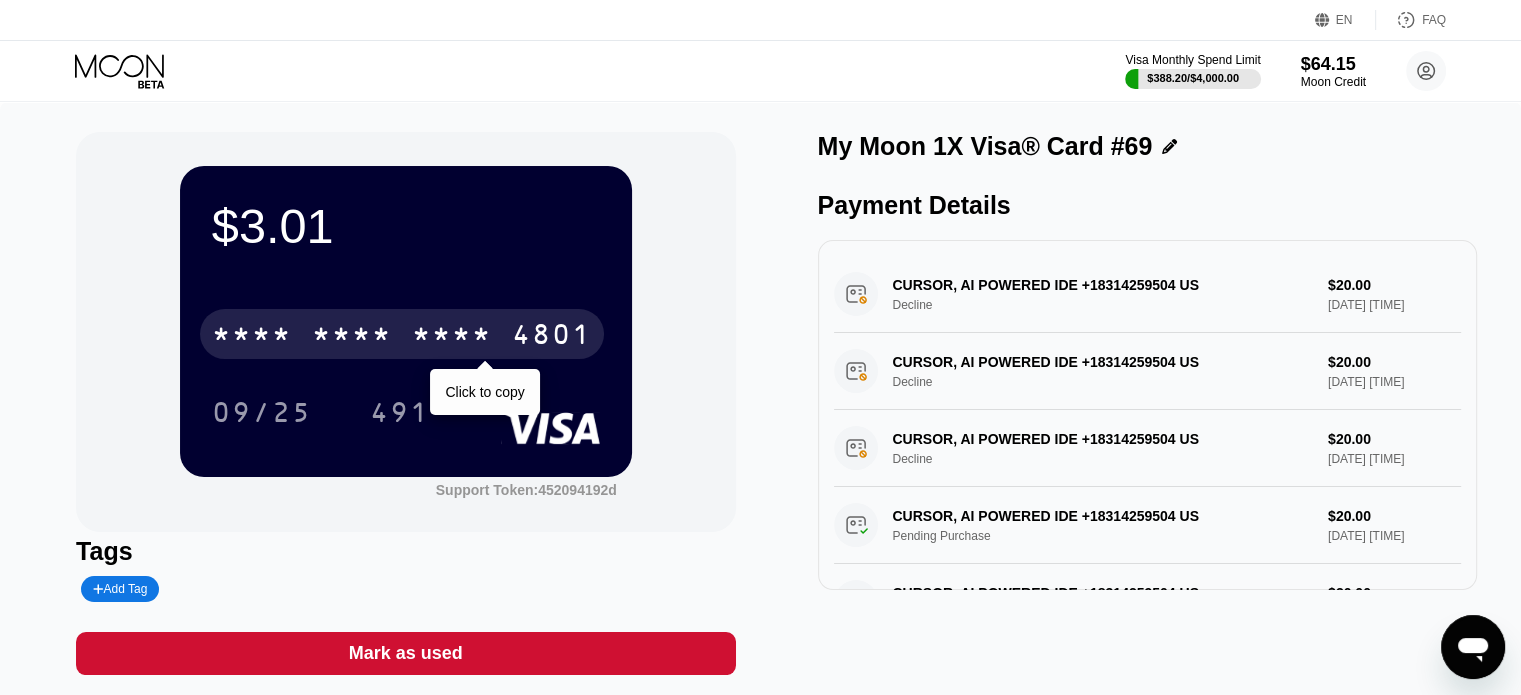 click on "4801" at bounding box center [552, 337] 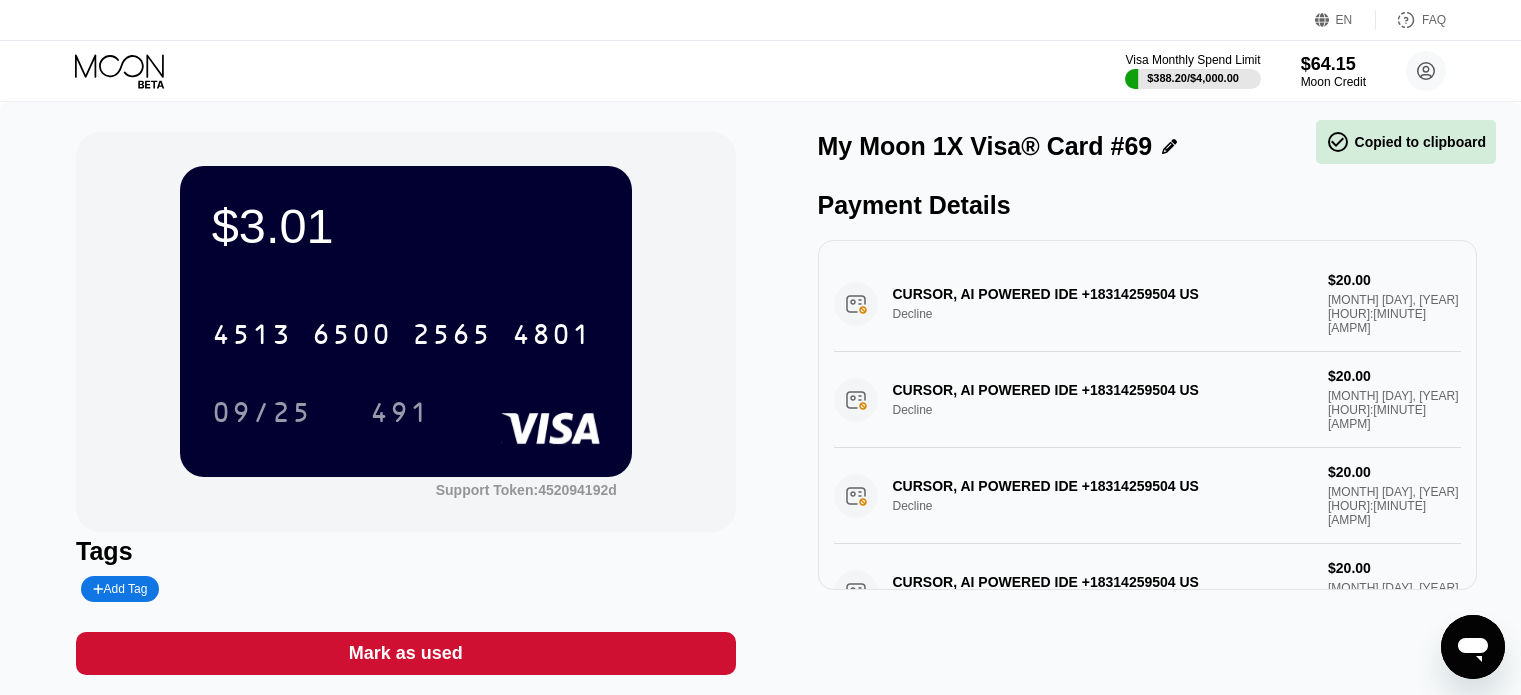 scroll, scrollTop: 0, scrollLeft: 0, axis: both 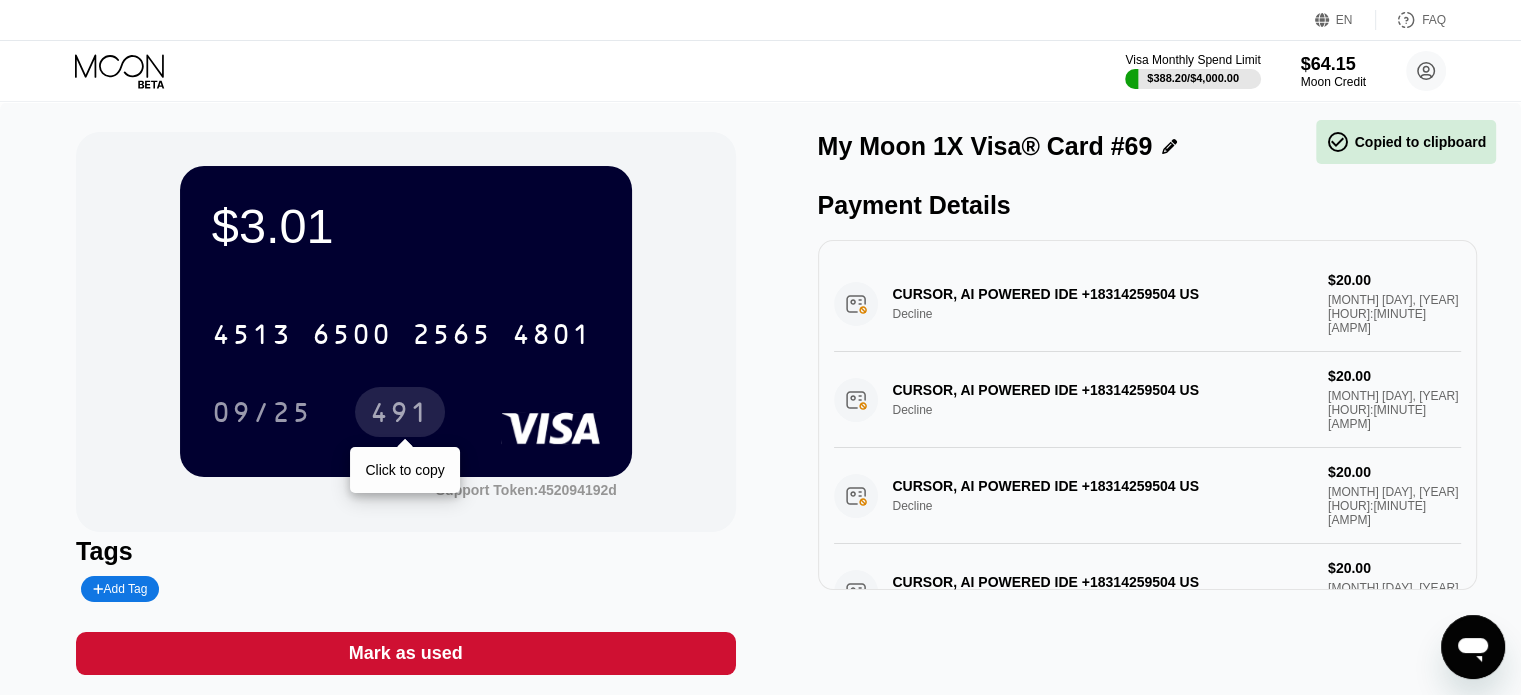 click on "491" at bounding box center (400, 415) 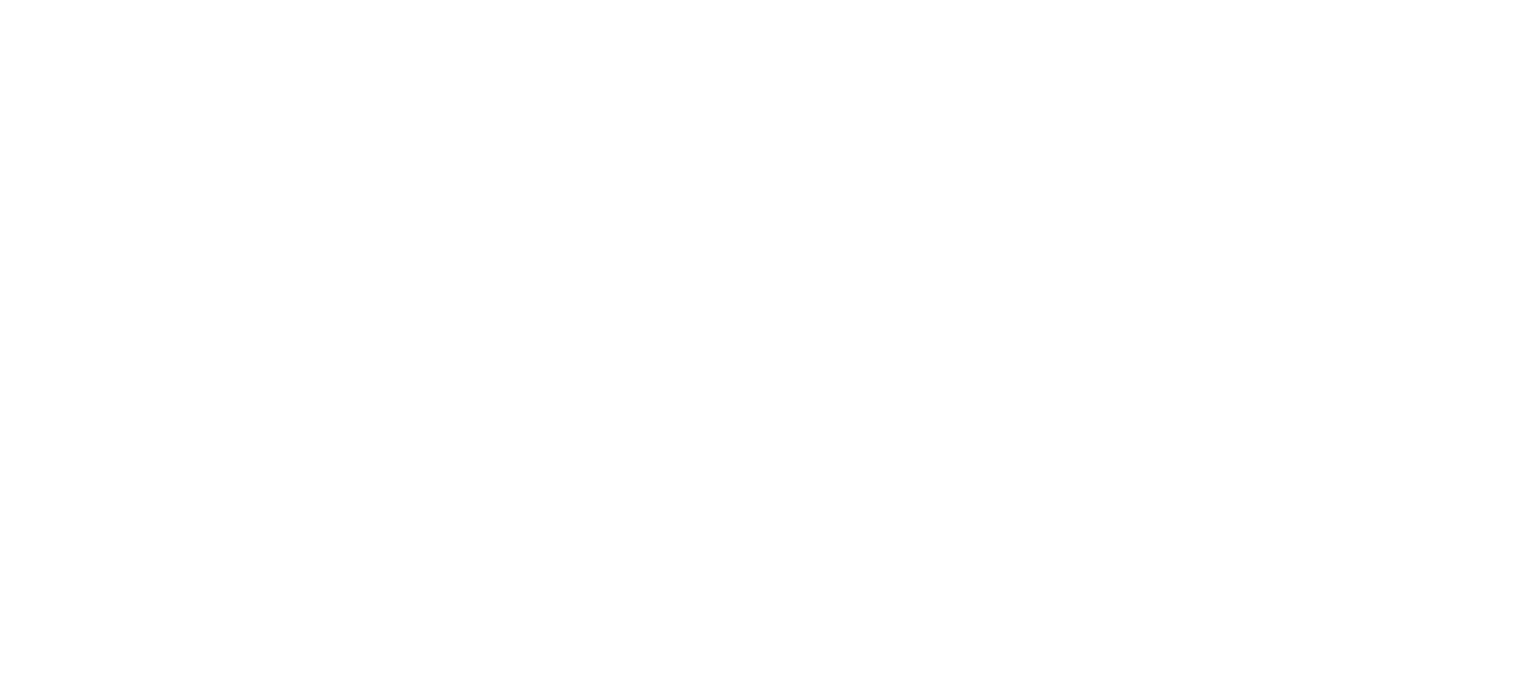 scroll, scrollTop: 0, scrollLeft: 0, axis: both 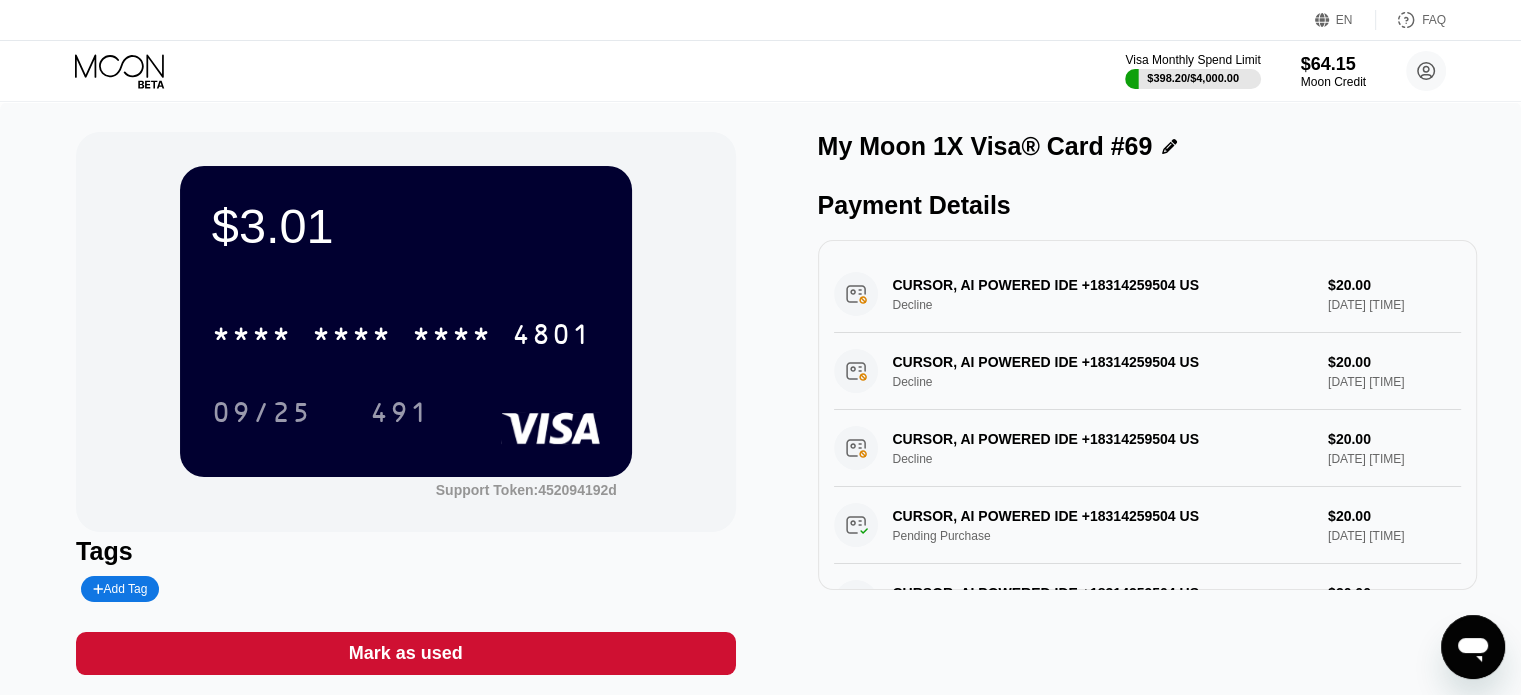 click 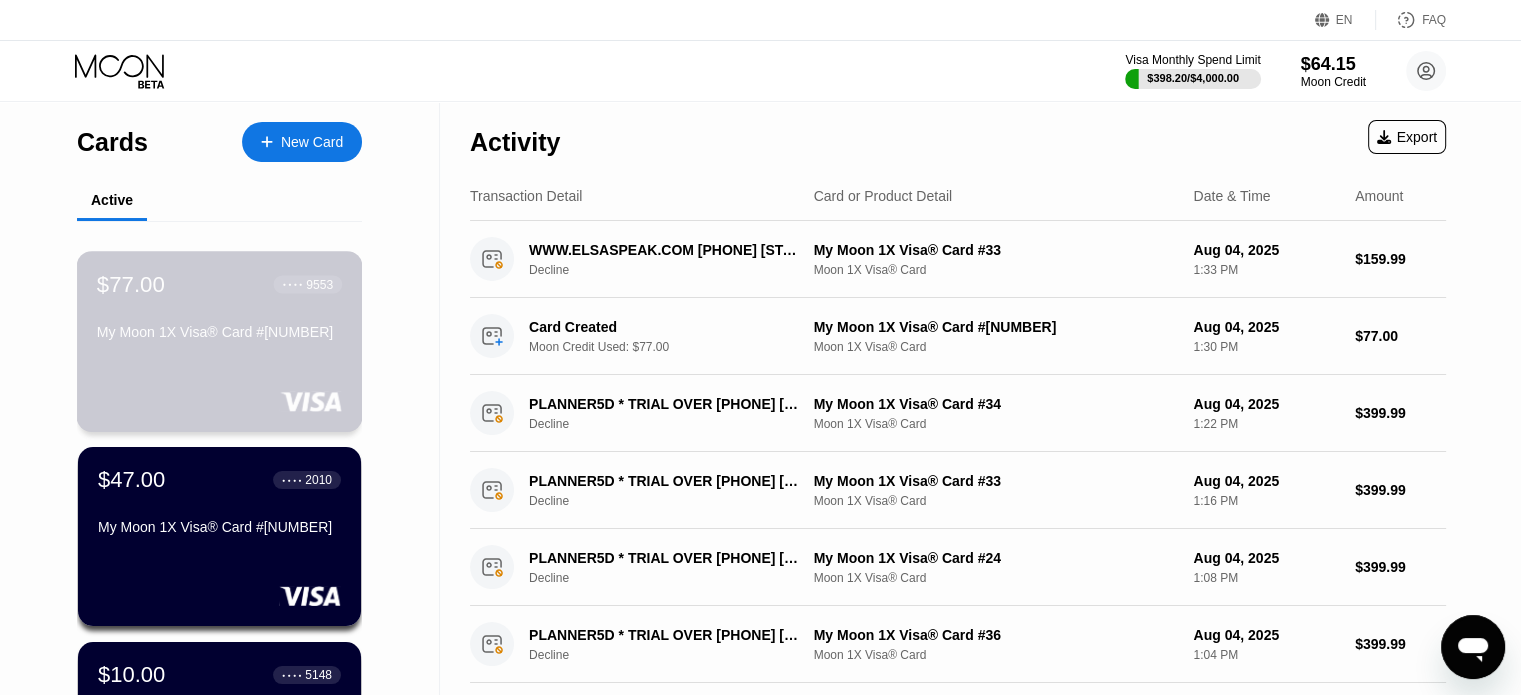 click on "$77.00 ● ● ● ● 9553 My Moon 1X Visa® Card #83" at bounding box center [220, 341] 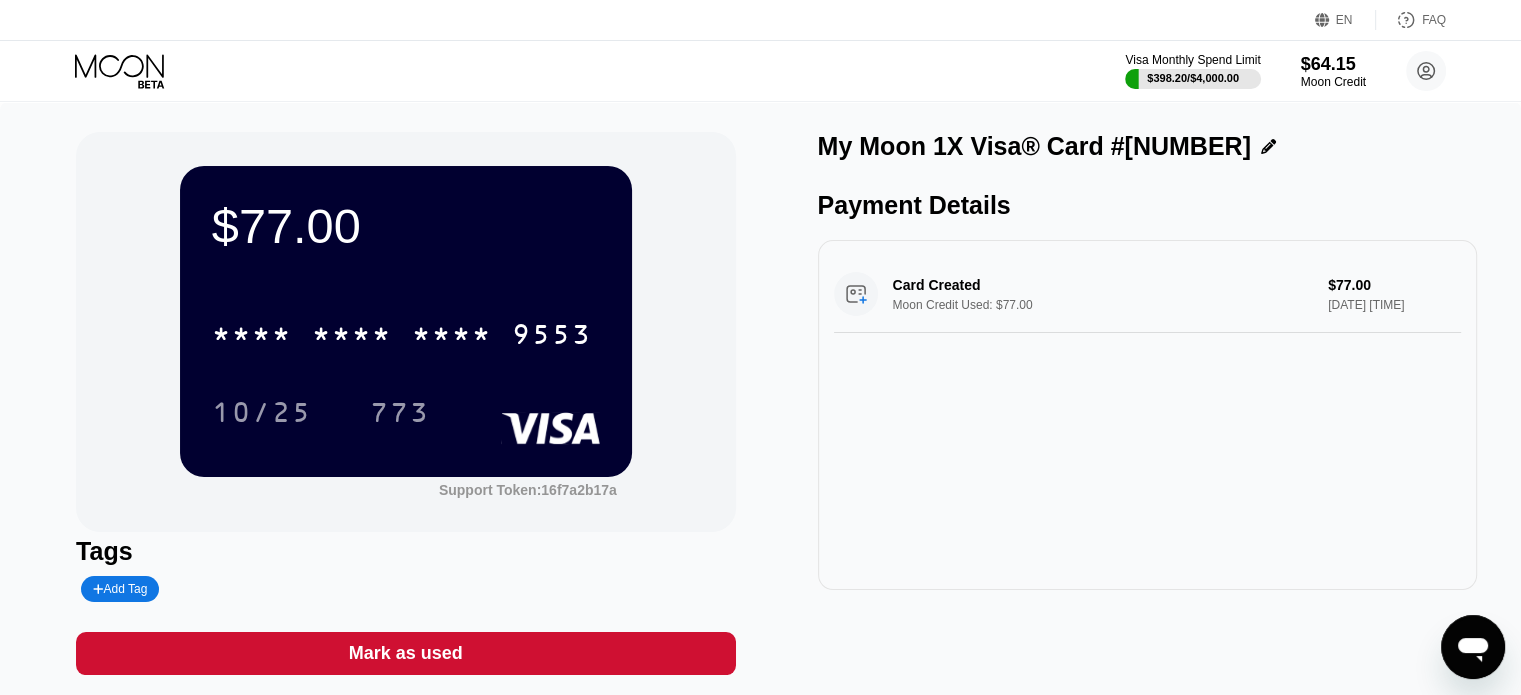 click on "$77.00 * * * * * * * * * * * * 9553 10/25 773 Support Token:  16f7a2b17a Tags  Add Tag Mark as used My Moon 1X Visa® Card #83 Payment Details Card Created Moon Credit Used: $77.00 $77.00 Aug 04, 2025 1:30 PM" at bounding box center (760, 413) 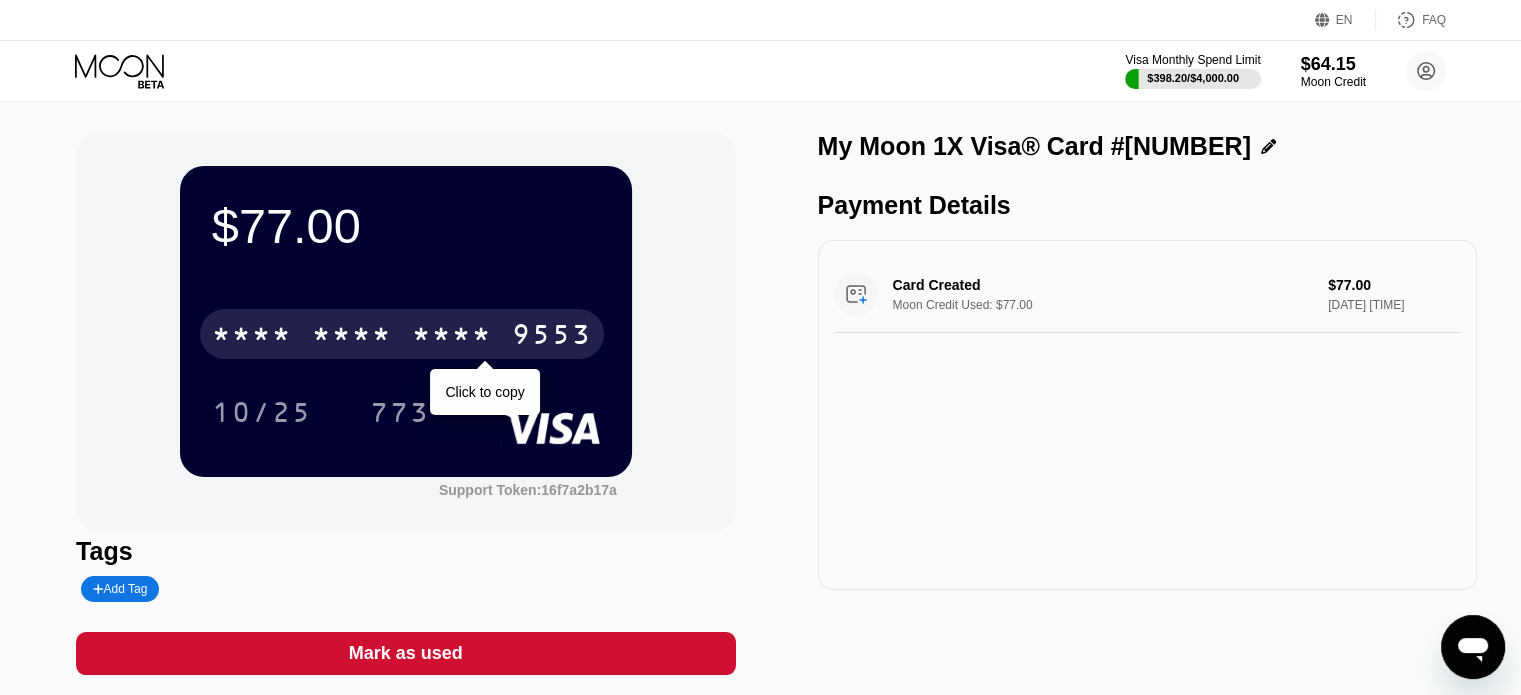 click on "* * * *" at bounding box center (352, 337) 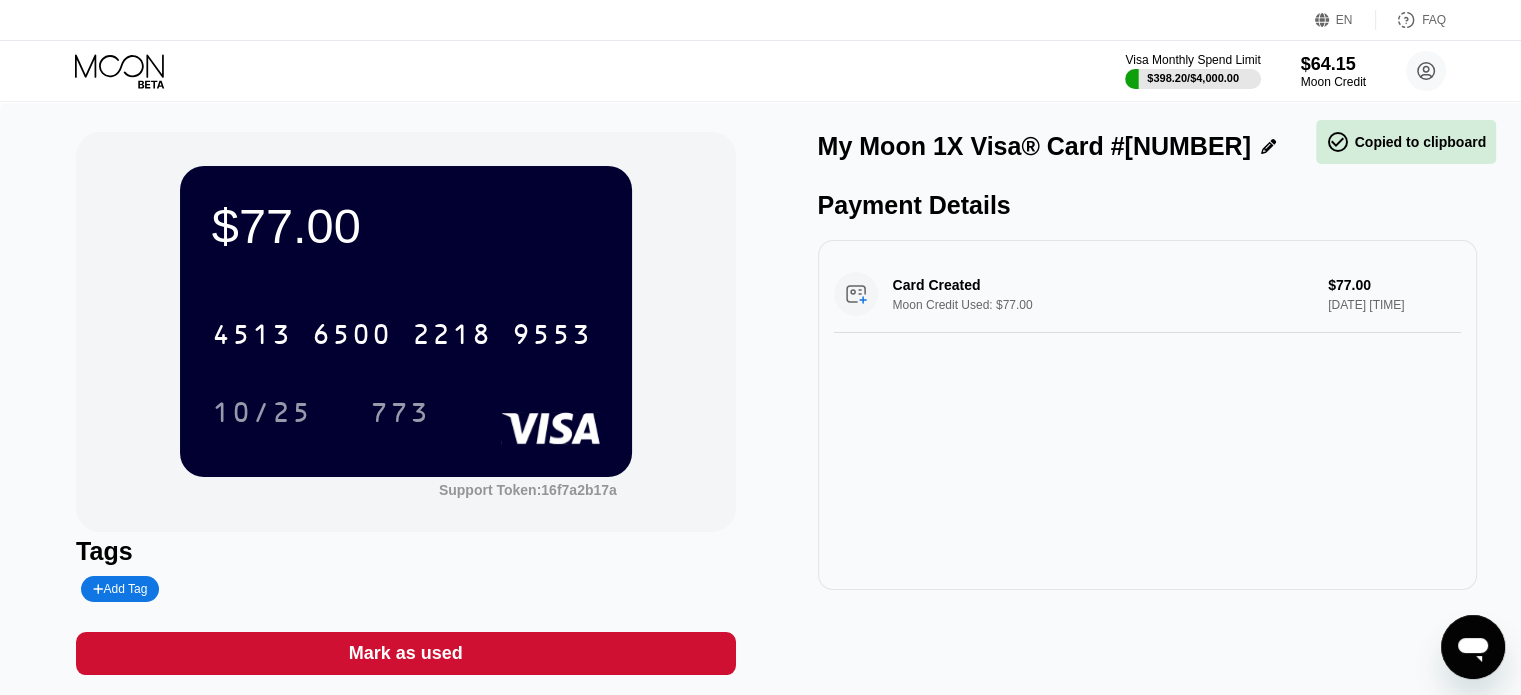 click on "$77.00 4513 6500 2218 9553 10/25 773 Support Token:  16f7a2b17a Tags  Add Tag Mark as used My Moon 1X Visa® Card #83 Payment Details Card Created Moon Credit Used: $77.00 $77.00 Aug 04, 2025 1:30 PM" at bounding box center [760, 413] 